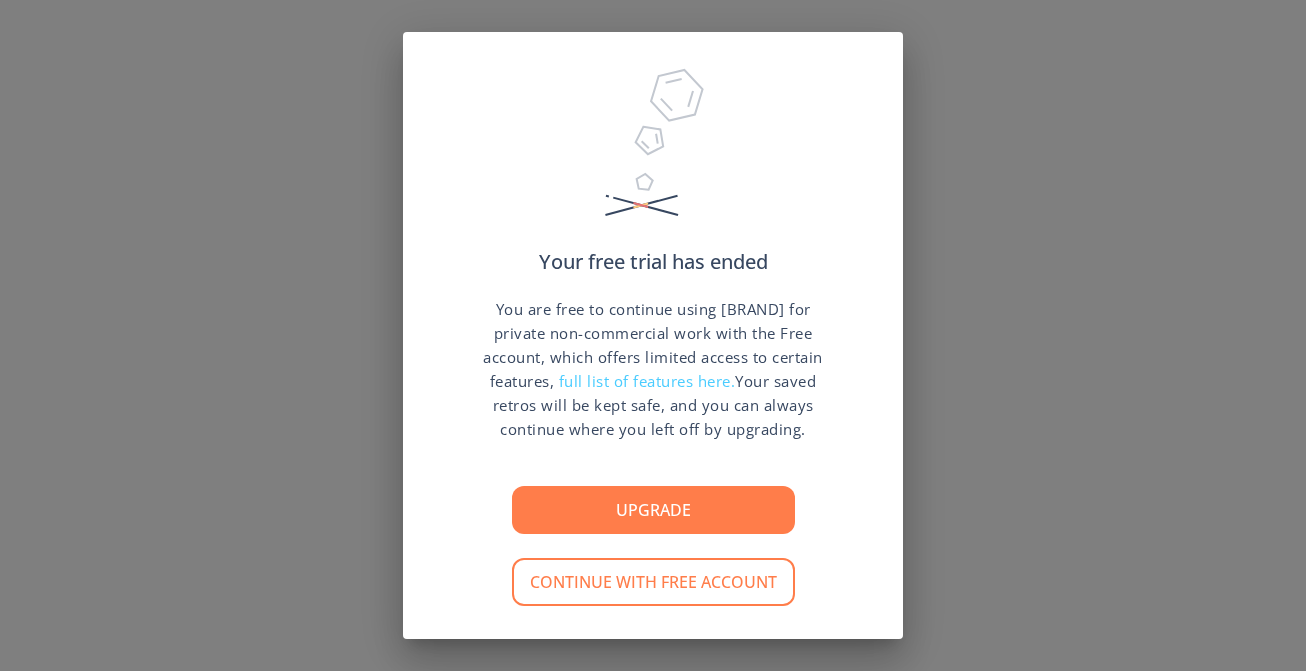 scroll, scrollTop: 0, scrollLeft: 0, axis: both 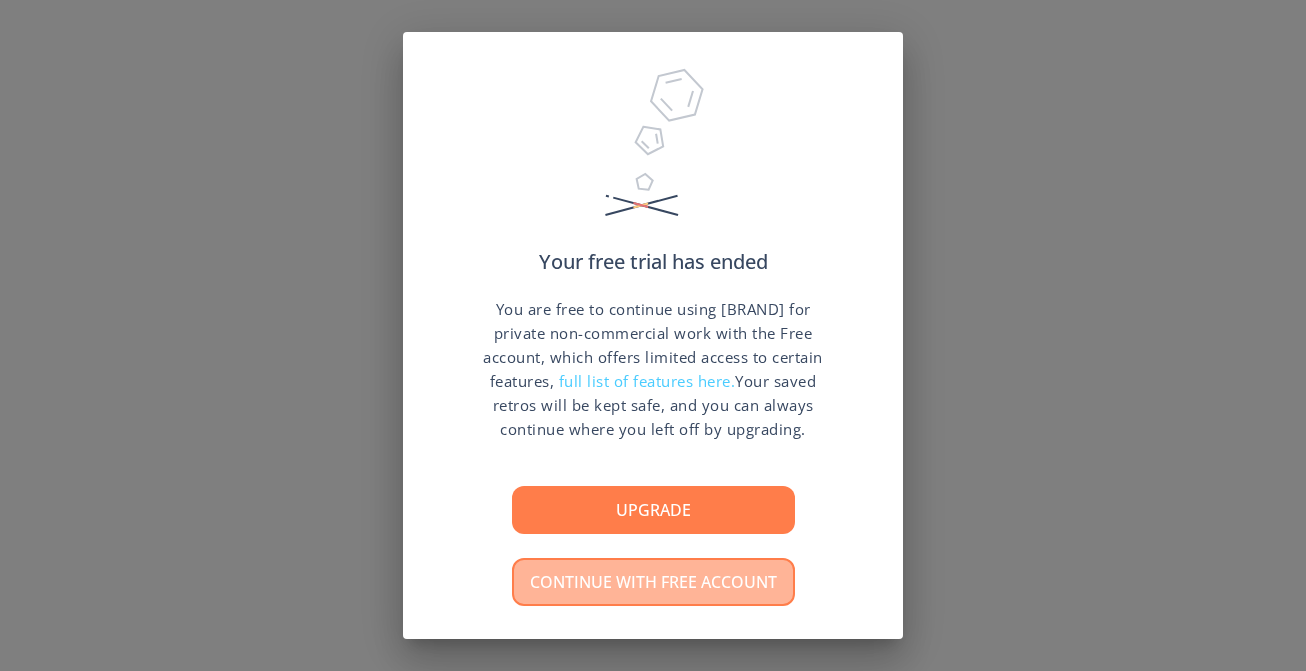 click on "Continue with free account" at bounding box center [653, 582] 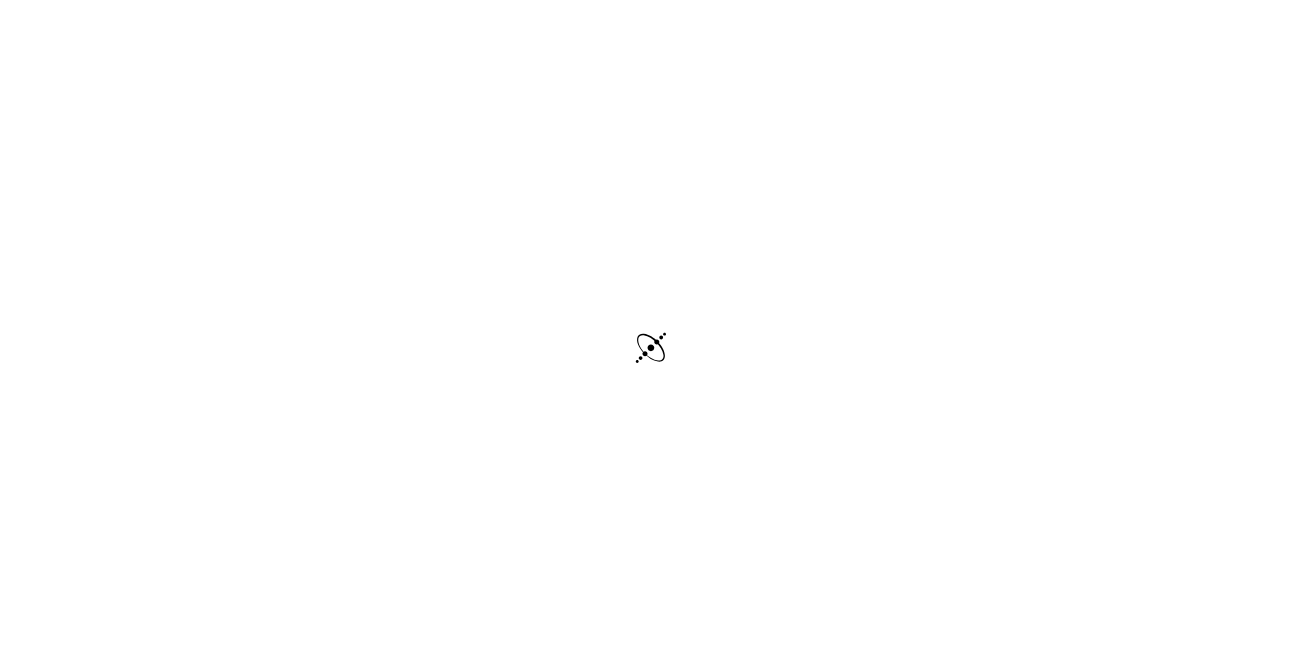 scroll, scrollTop: 0, scrollLeft: 0, axis: both 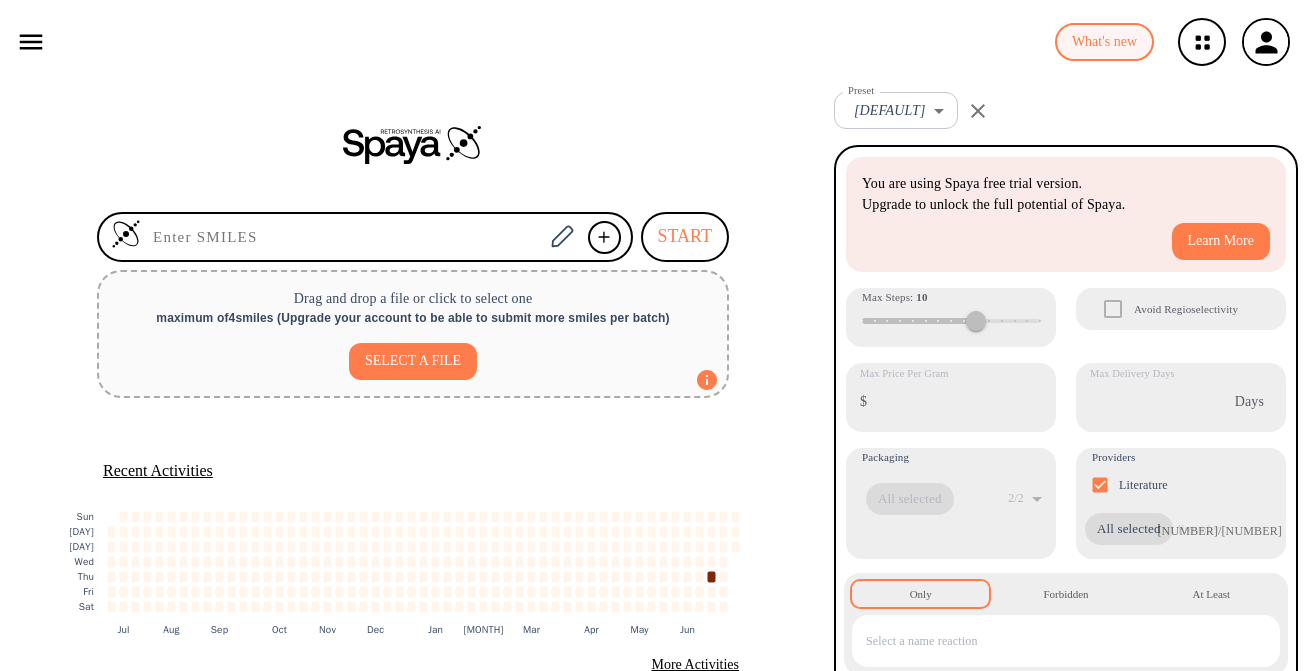 click at bounding box center [31, 42] 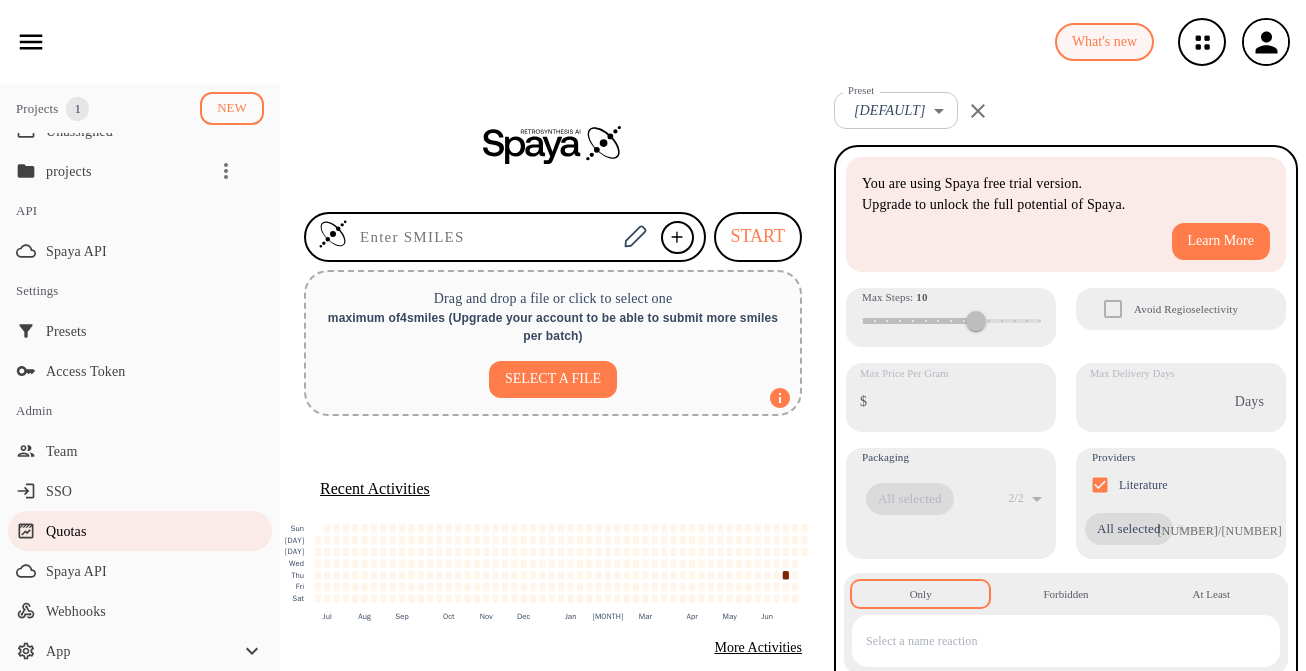 scroll, scrollTop: 277, scrollLeft: 0, axis: vertical 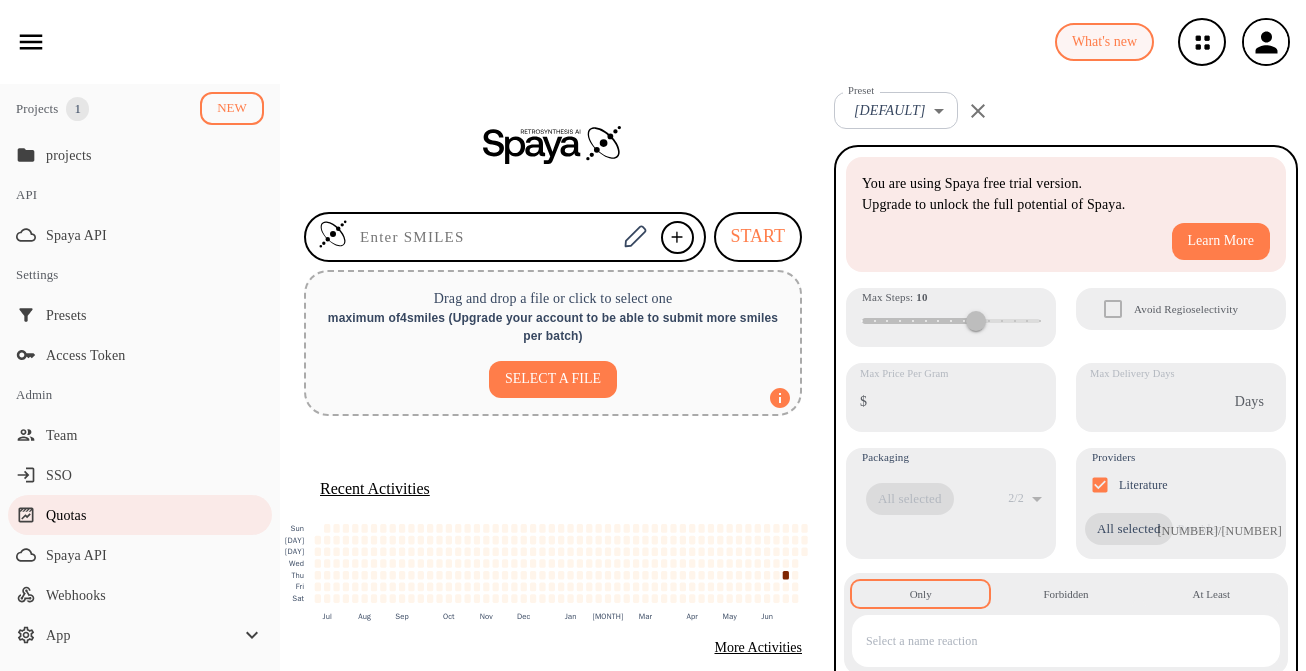 click on "Quotas" at bounding box center (155, 115) 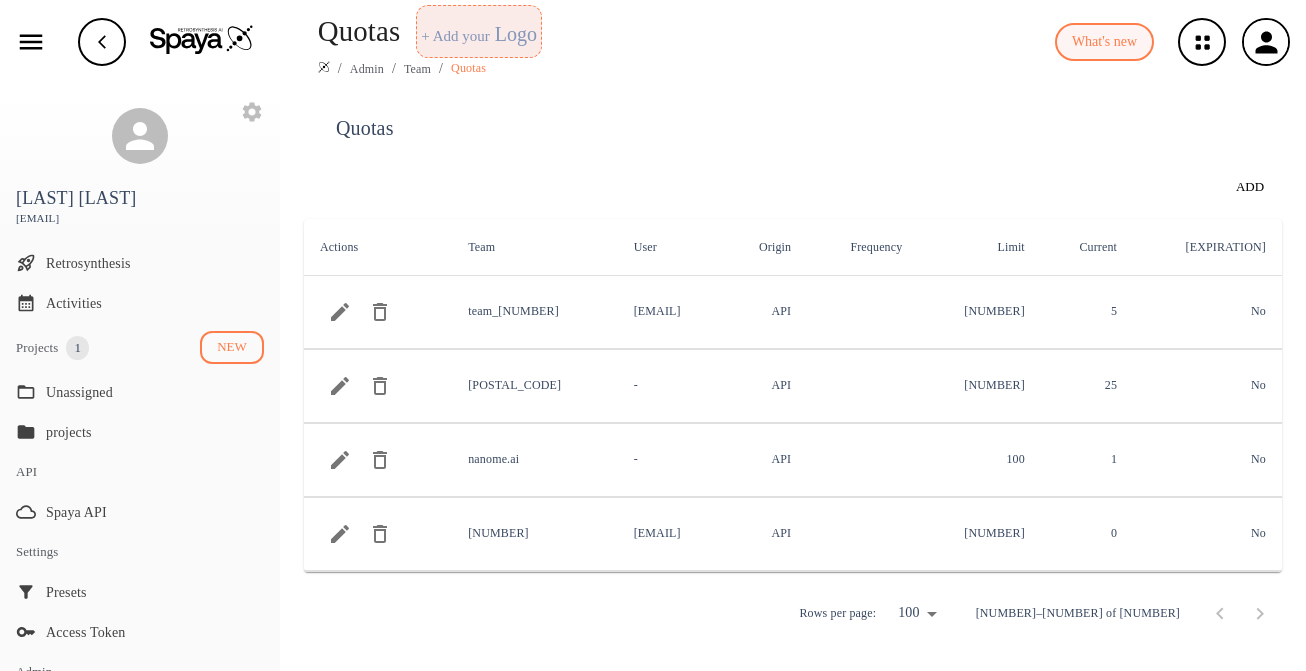 click at bounding box center (340, 312) 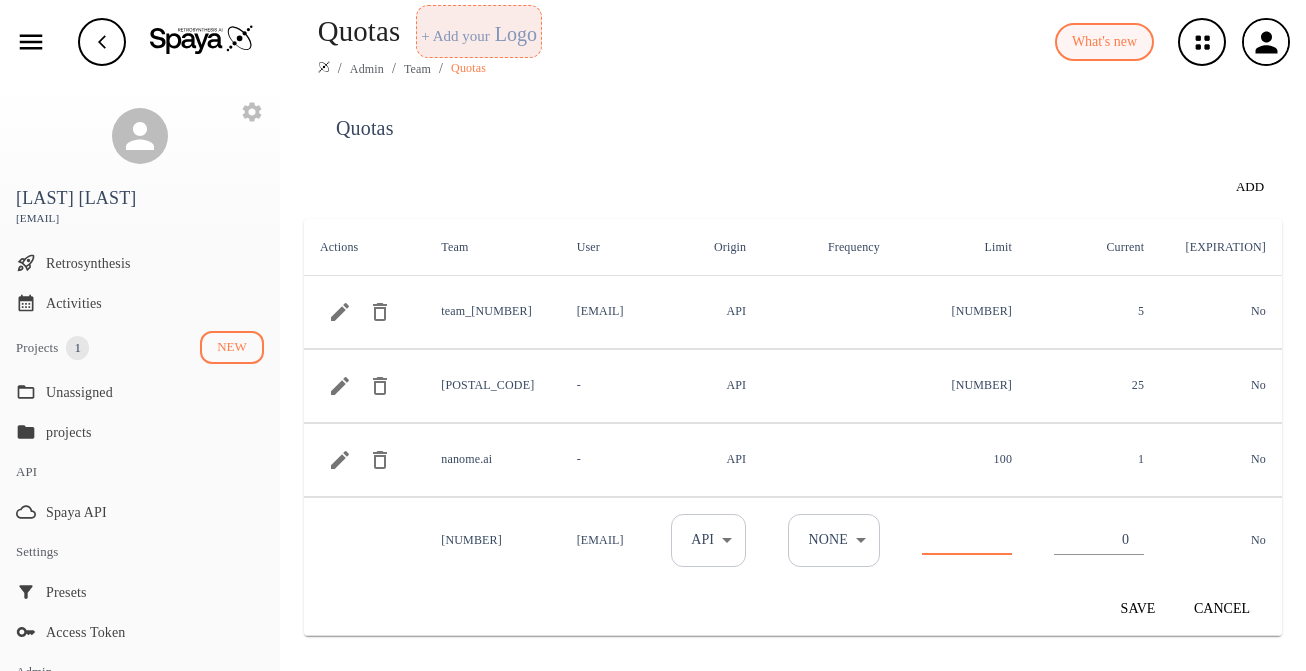 drag, startPoint x: 987, startPoint y: 538, endPoint x: 1024, endPoint y: 546, distance: 37.85499 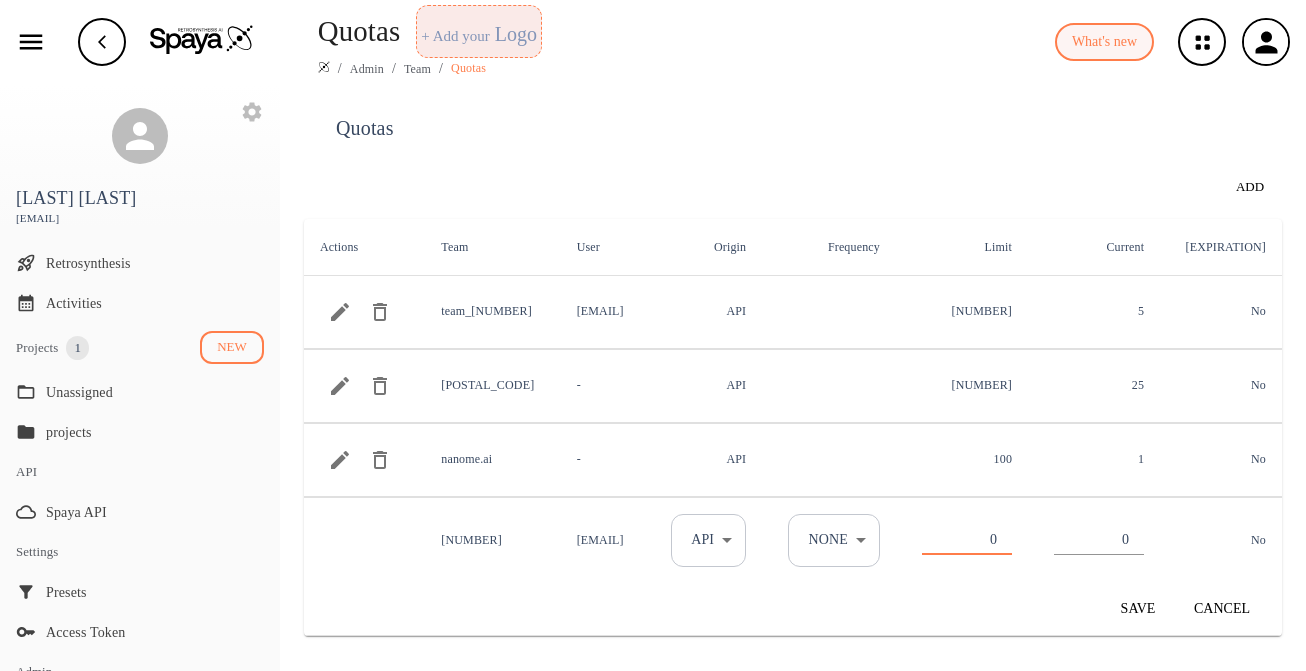 type on "0" 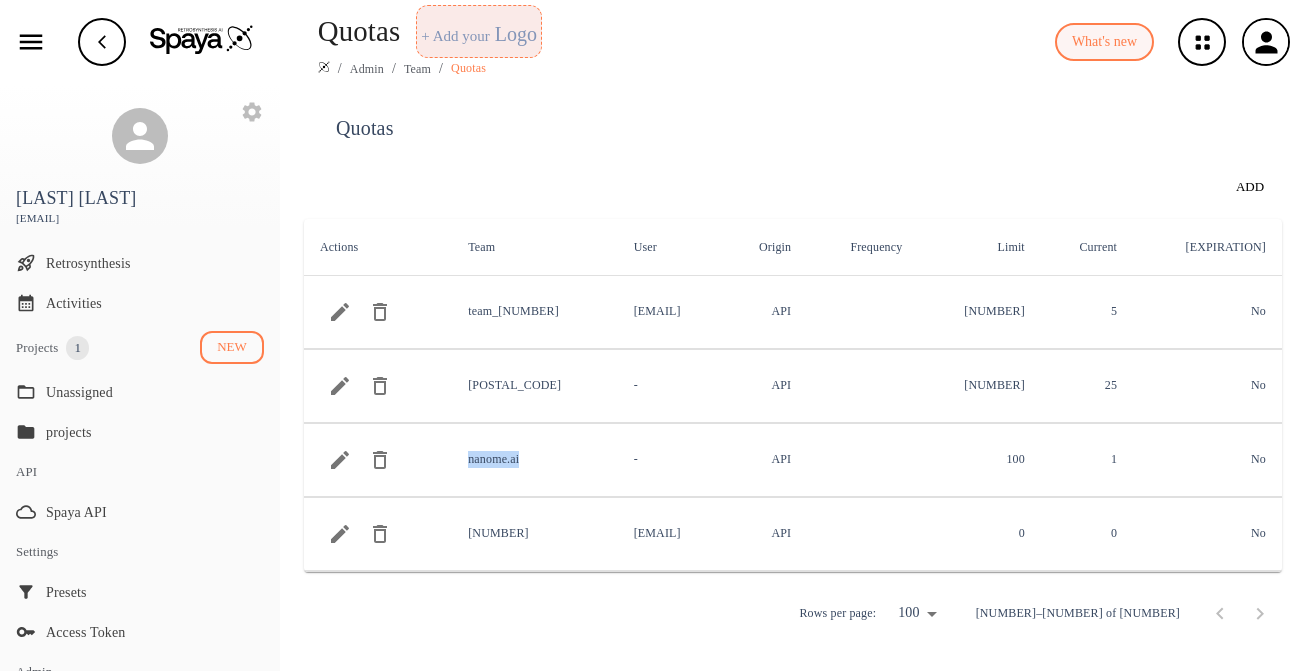 drag, startPoint x: 450, startPoint y: 462, endPoint x: 561, endPoint y: 461, distance: 111.0045 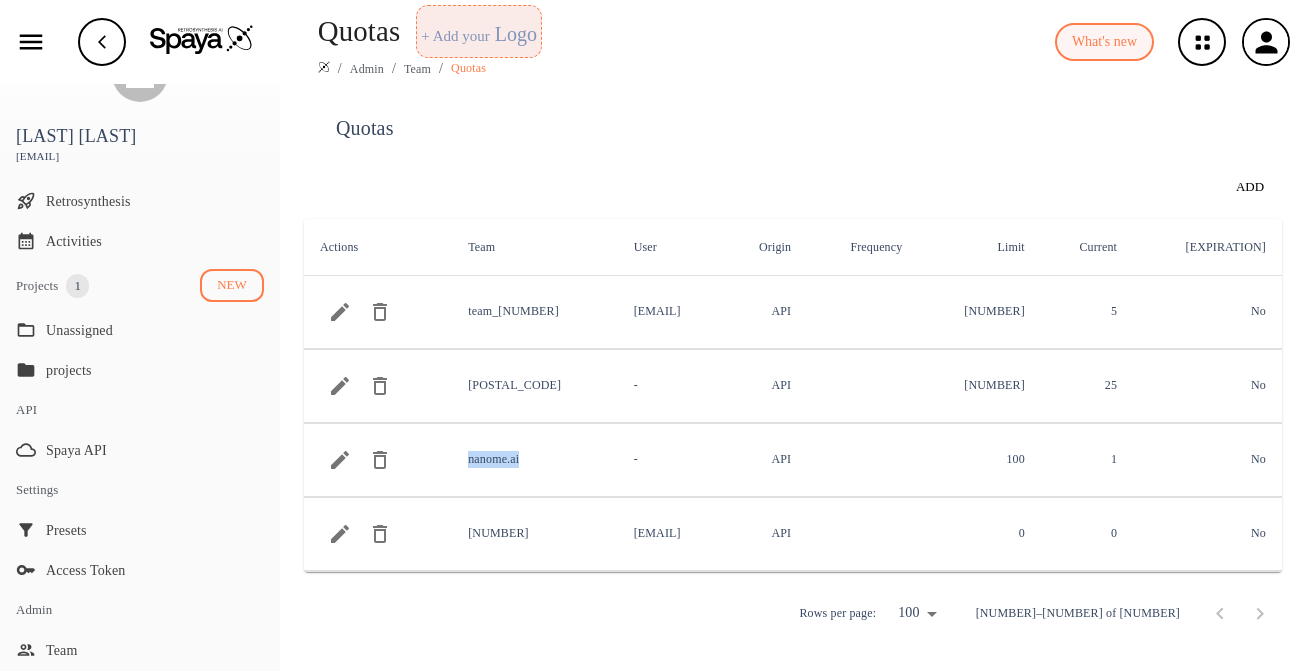 scroll, scrollTop: 258, scrollLeft: 0, axis: vertical 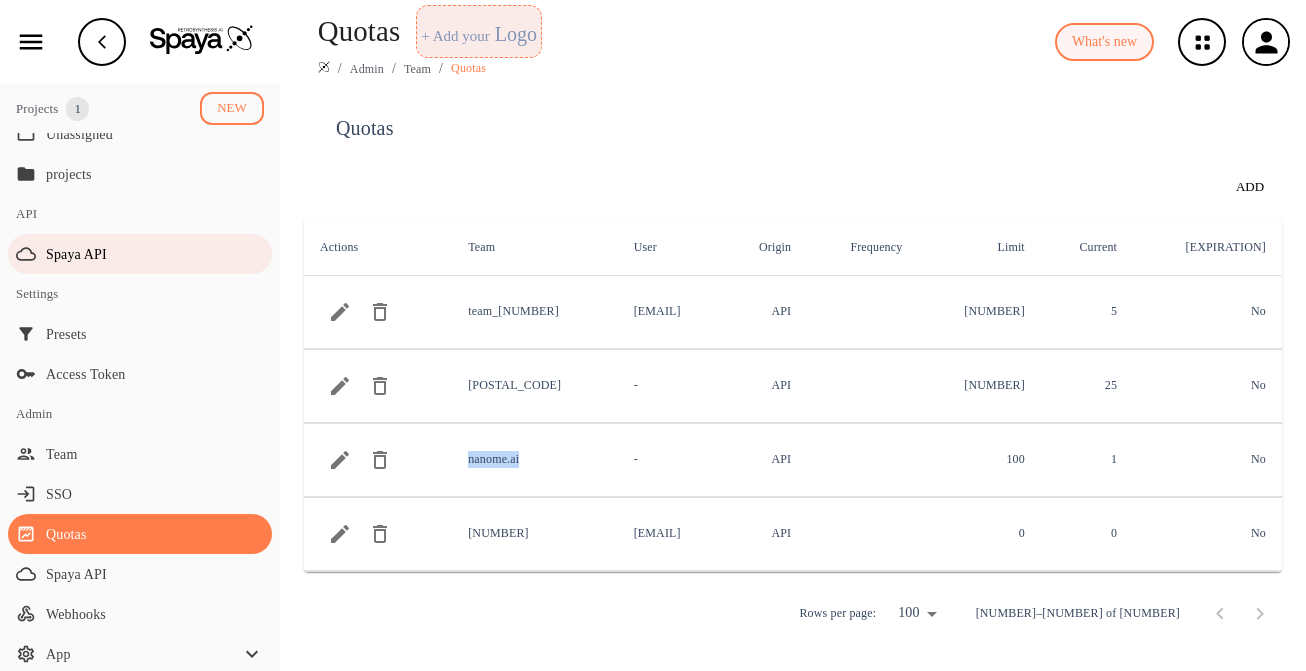 click on "Spaya API" at bounding box center [155, 134] 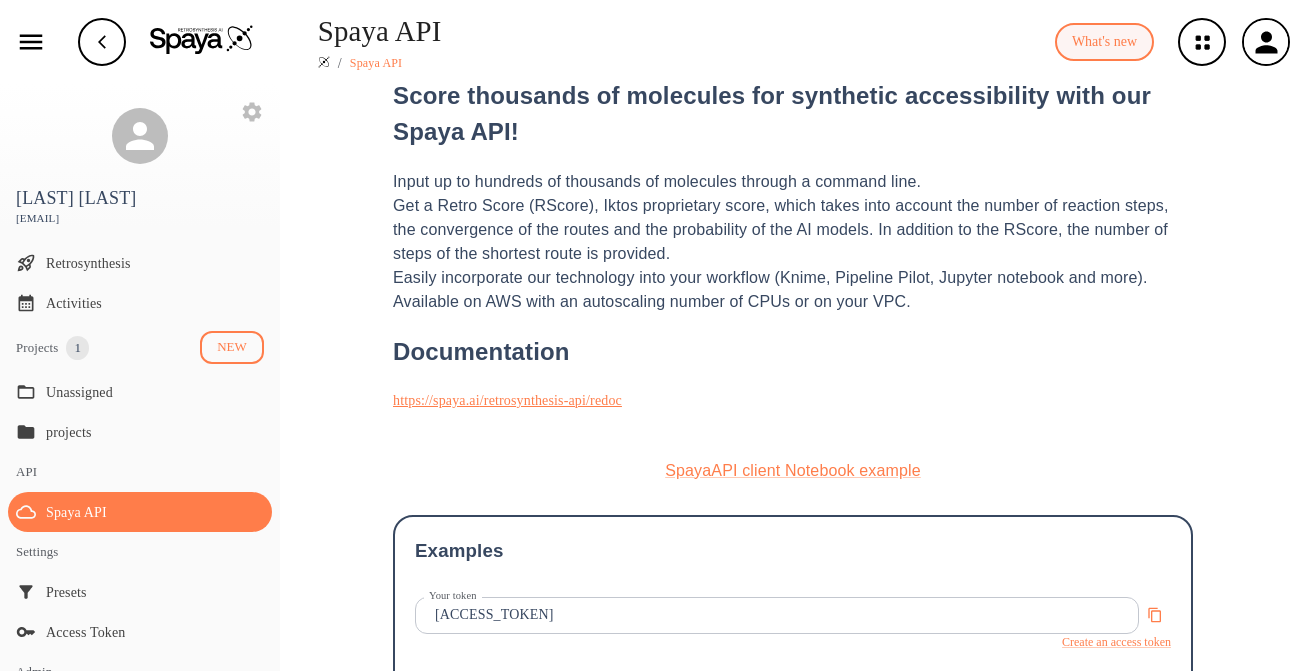 scroll, scrollTop: 451, scrollLeft: 0, axis: vertical 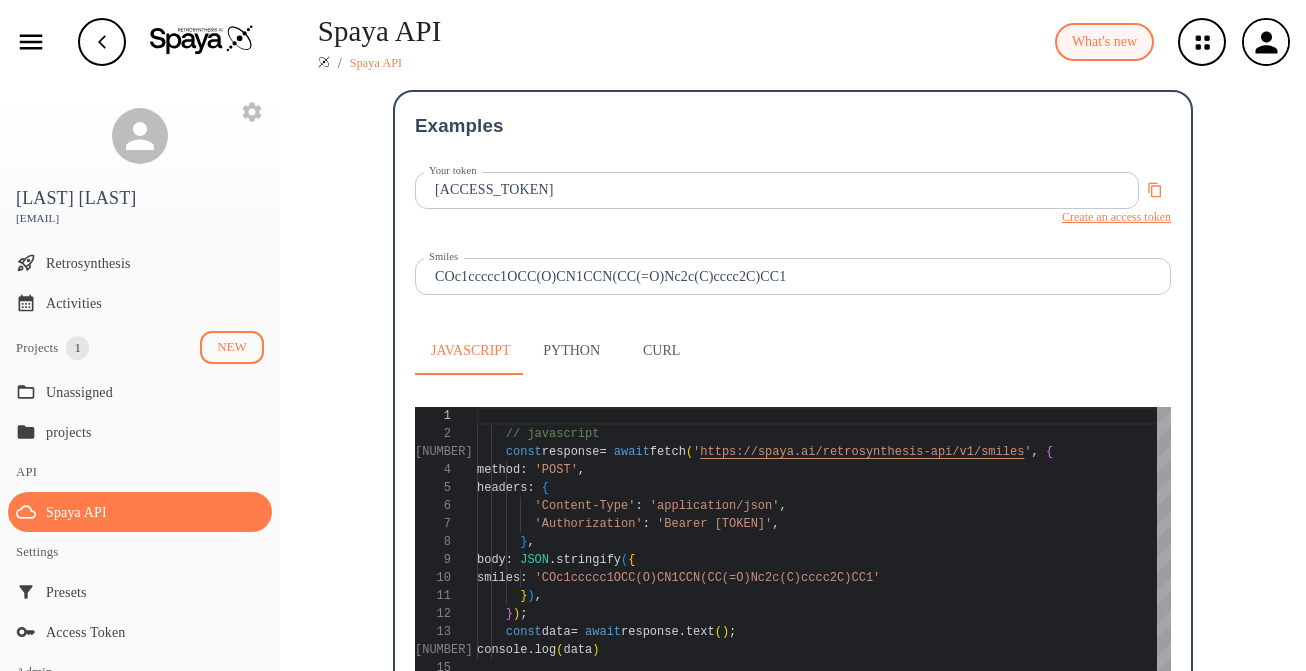 click on "Create an access token" at bounding box center [1116, 217] 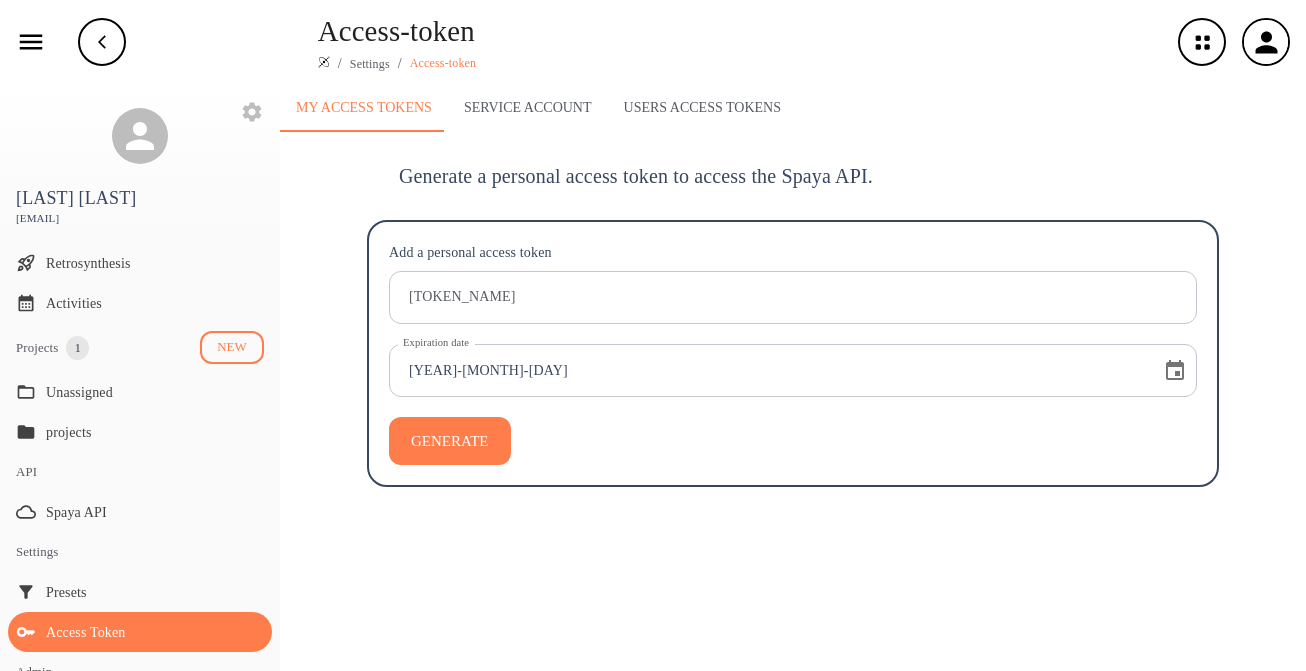 scroll, scrollTop: 0, scrollLeft: 0, axis: both 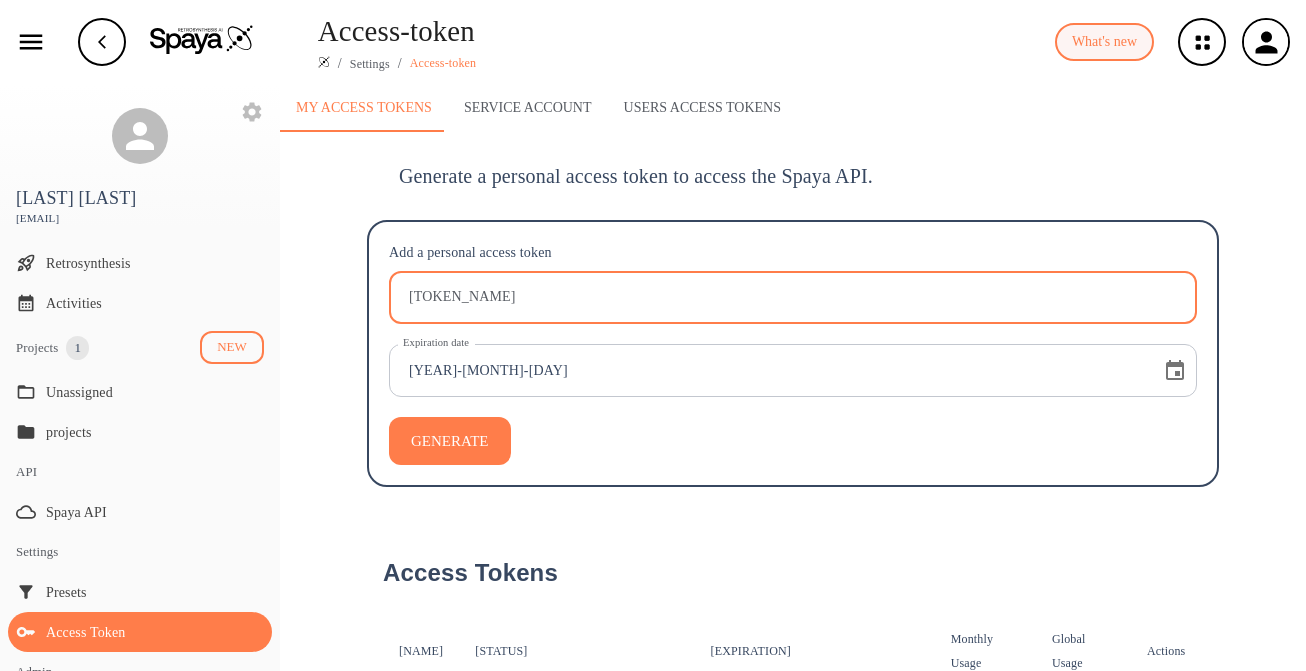click on "[TOKEN_NAME]" at bounding box center (796, 297) 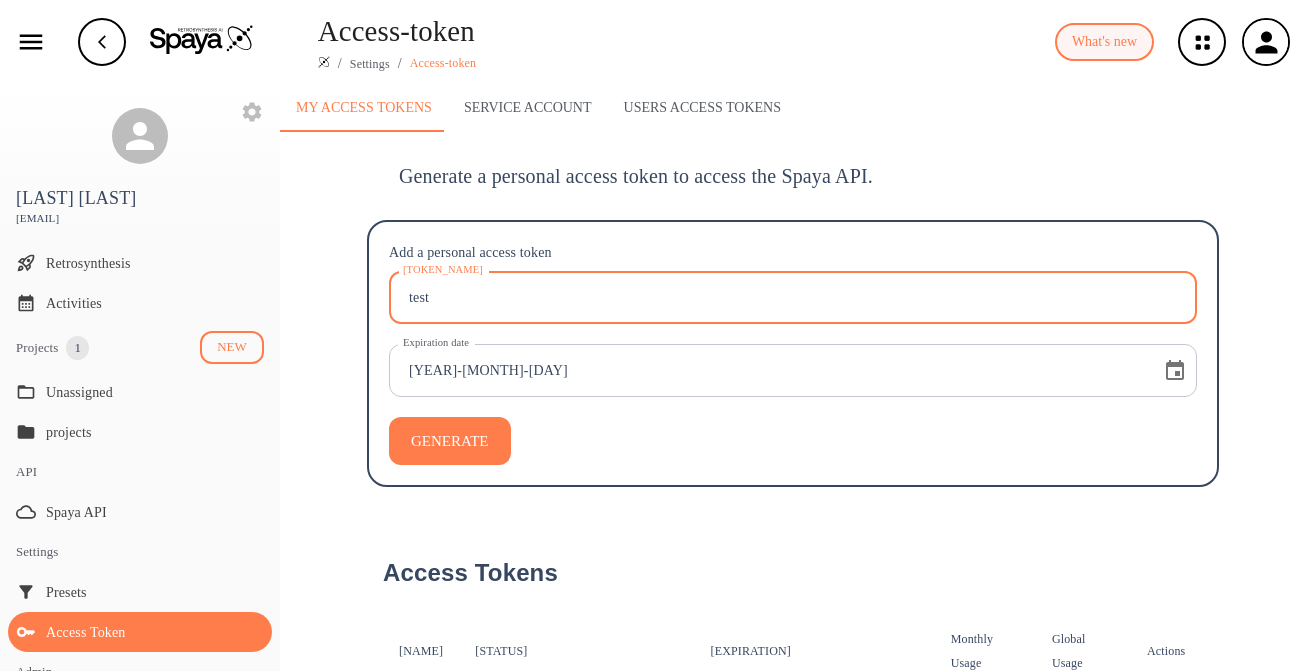 type on "test" 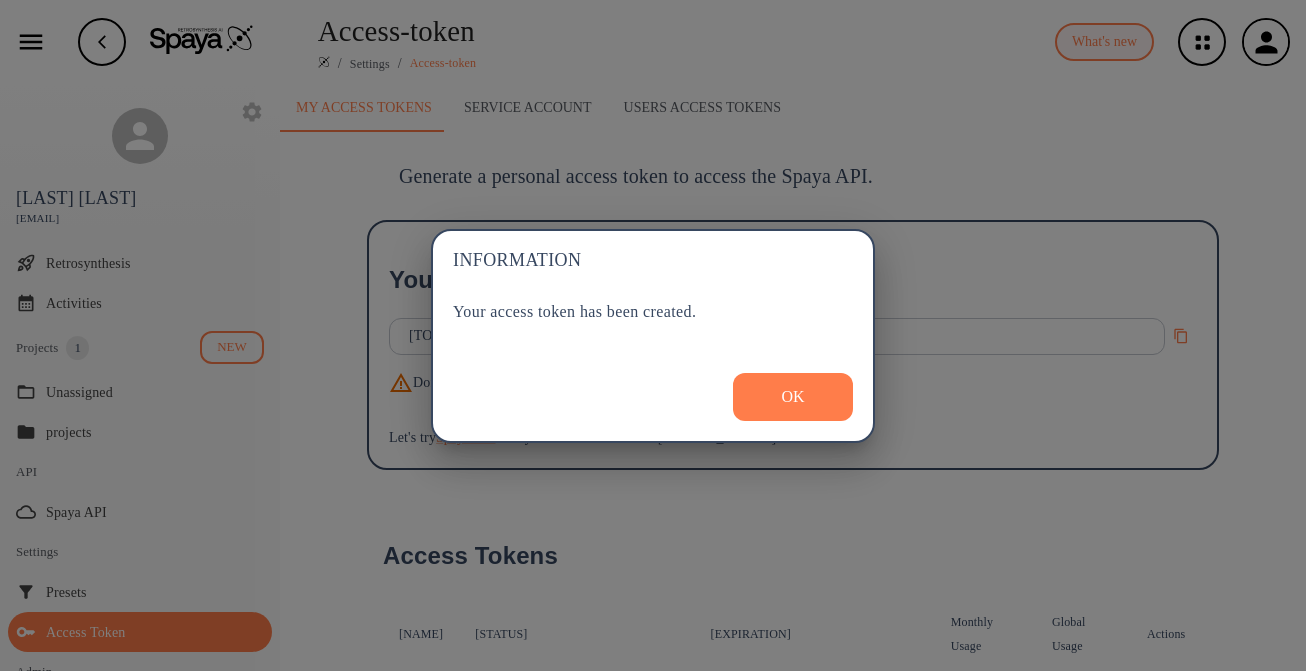 click on "OK" at bounding box center [793, 397] 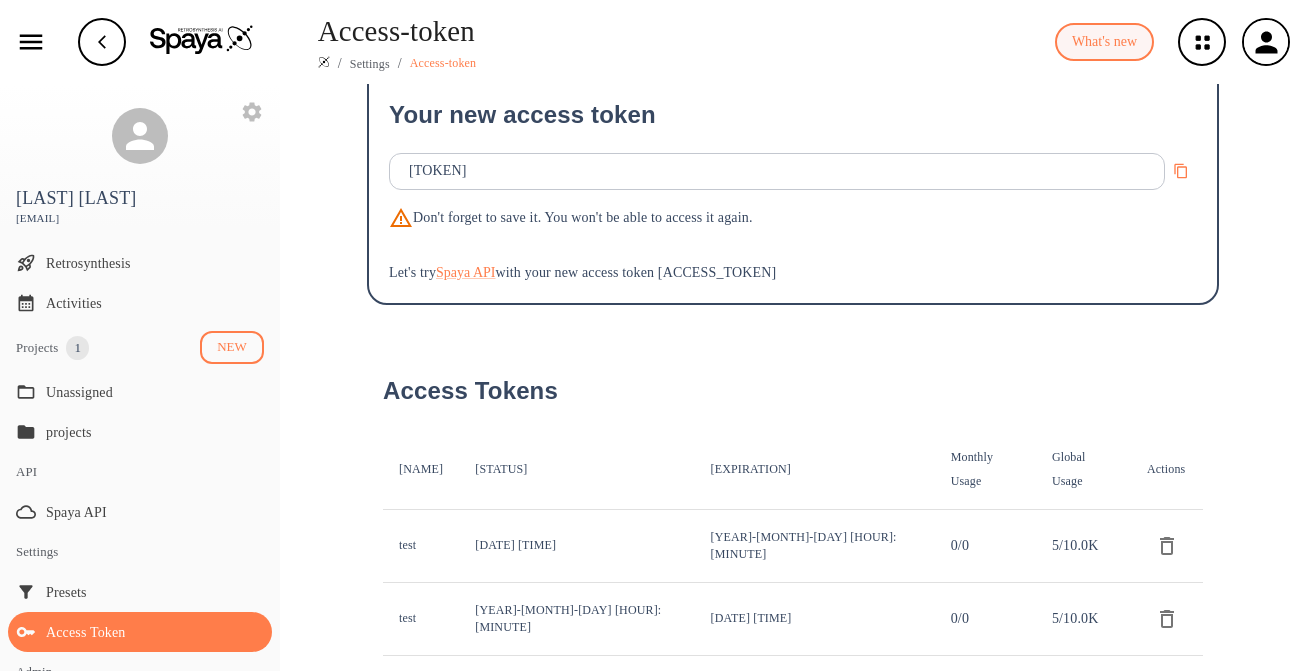 scroll, scrollTop: 215, scrollLeft: 0, axis: vertical 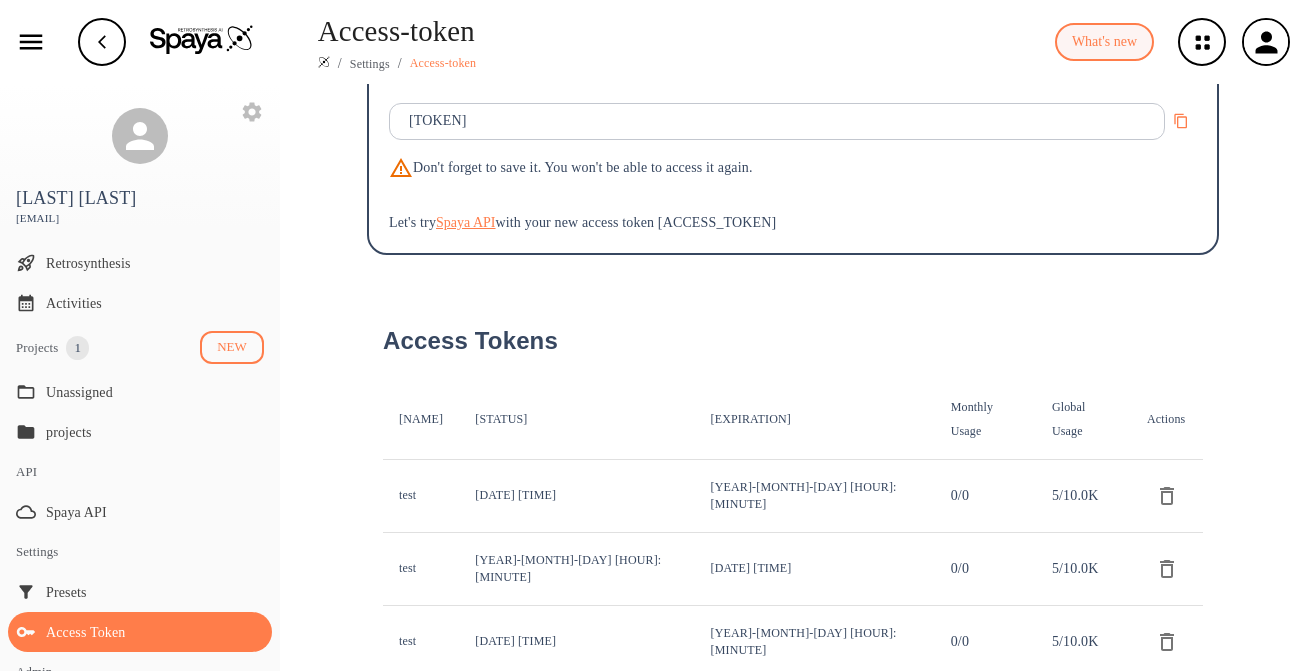 click on "Spaya API" at bounding box center [466, 222] 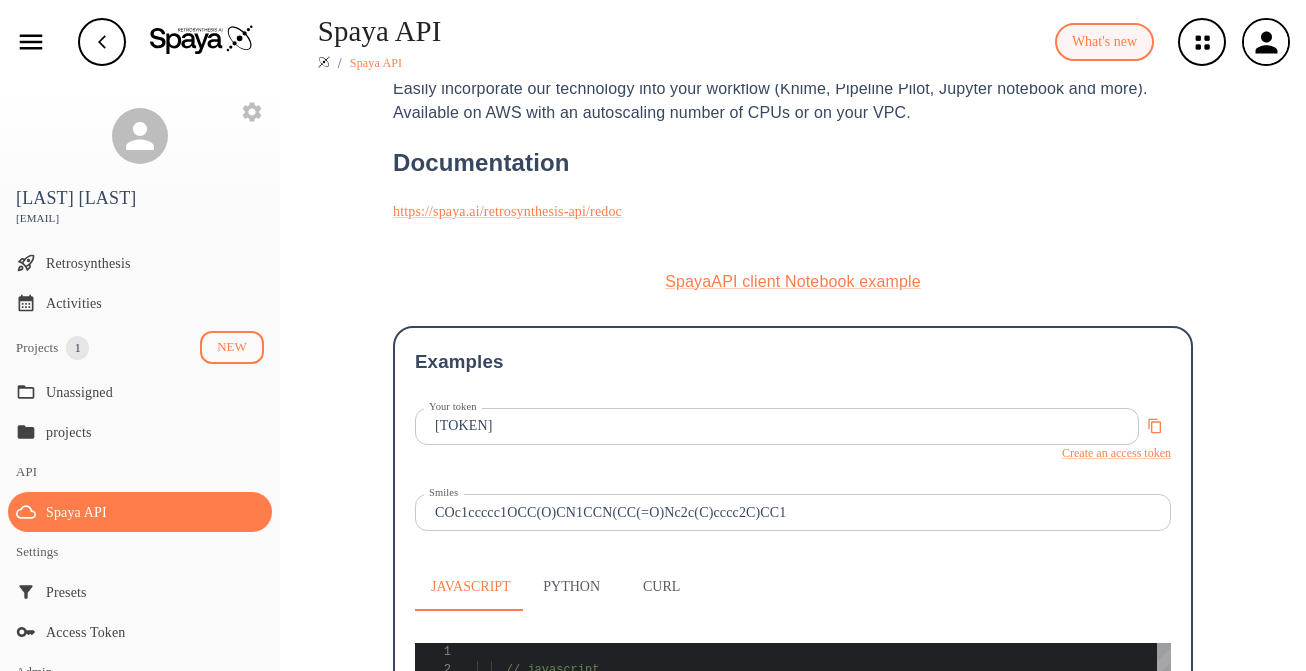 scroll, scrollTop: 126, scrollLeft: 0, axis: vertical 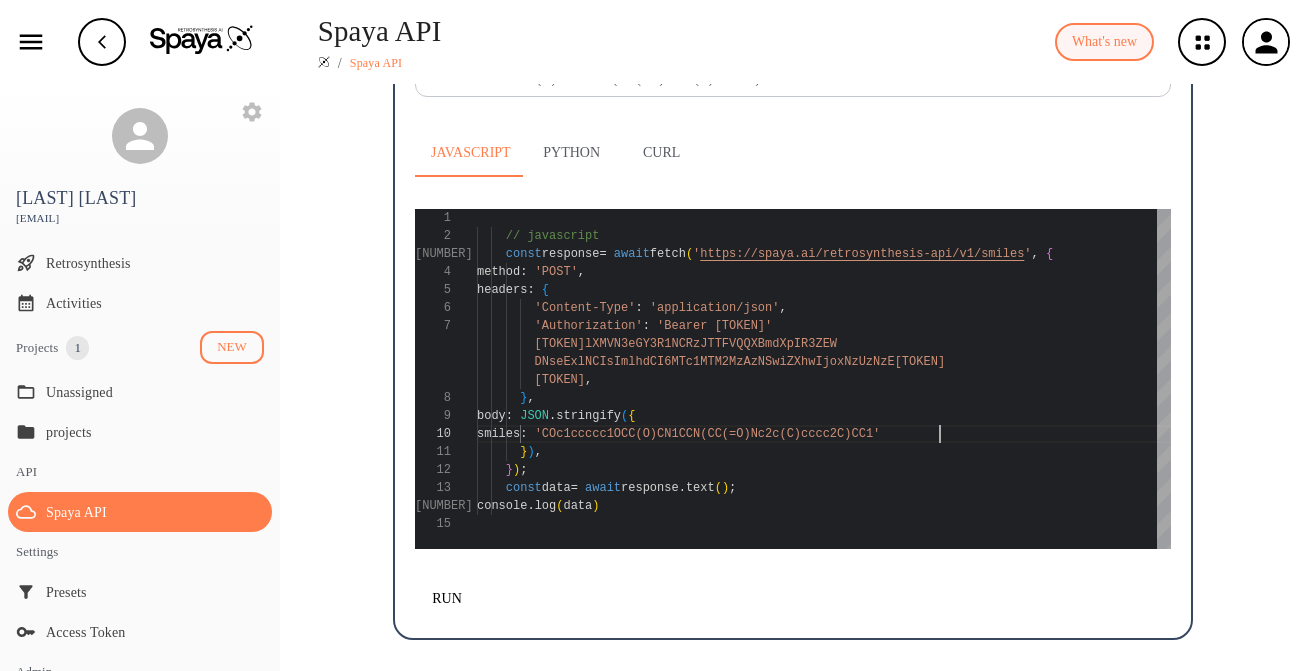 click on "// javascript      const  response  =   await  fetch ( ' https://spaya.ai/retrosynthesis-api/v1/smiles ' ,   {        method :   'POST' ,       headers :   {         'Content-Type' :   'application/json' ,        'Authorization' :   'Bearer [TOKEN]' ,        } ,       body :   JSON . stringify ( {          smiles :   'COc1ccccc1OCC(O)CN1CCN(CC(=O)Nc2c(C)cccc2C)CC1'        } ) ,        } ) ;      const  data  =   await  response . text ( ) ;     console . log ( data )" at bounding box center [824, 379] 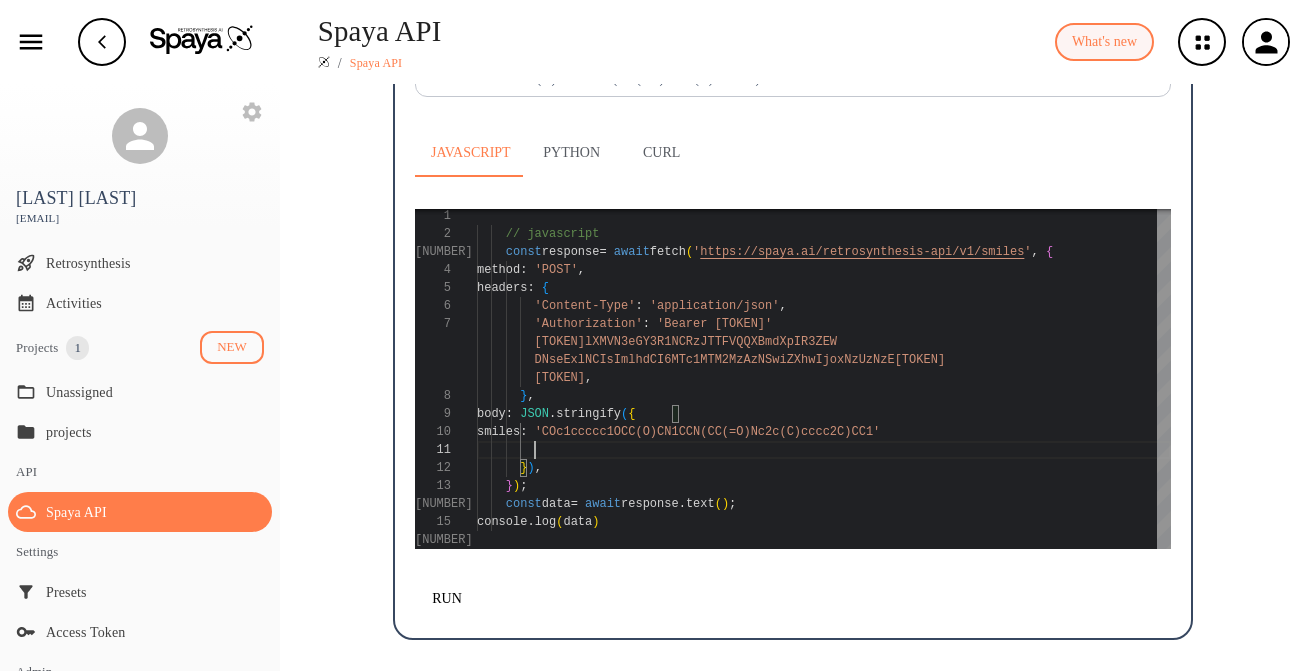 scroll, scrollTop: 54, scrollLeft: 0, axis: vertical 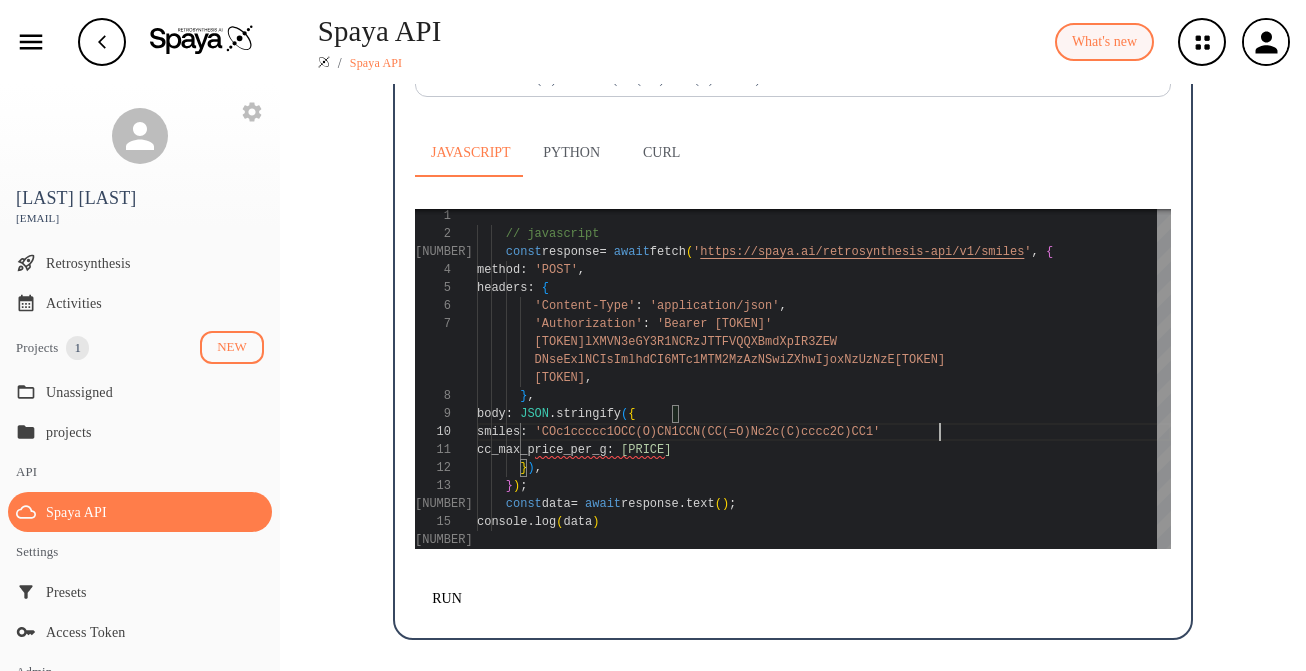 click on "// javascript      const  response  =   await  fetch ( ' https://spaya.ai/retrosynthesis-api/v1/smiles ' ,   {        method :   'POST' ,       headers :   {         'Content-Type' :   'application/json' ,        'Authorization' :   'Bearer [TOKEN]' ,        } ,       body :   JSON . stringify ( {          smiles :   'COc1ccccc1OCC(O)CN1CCN(CC(=O)Nc2c(C)cccc2C)CC1'        } ) ,        } ) ;      const  data  =   await  response . text ( ) ;     console . log ( data )       cc_max_price_per_g :   [PRICE]" at bounding box center [824, 378] 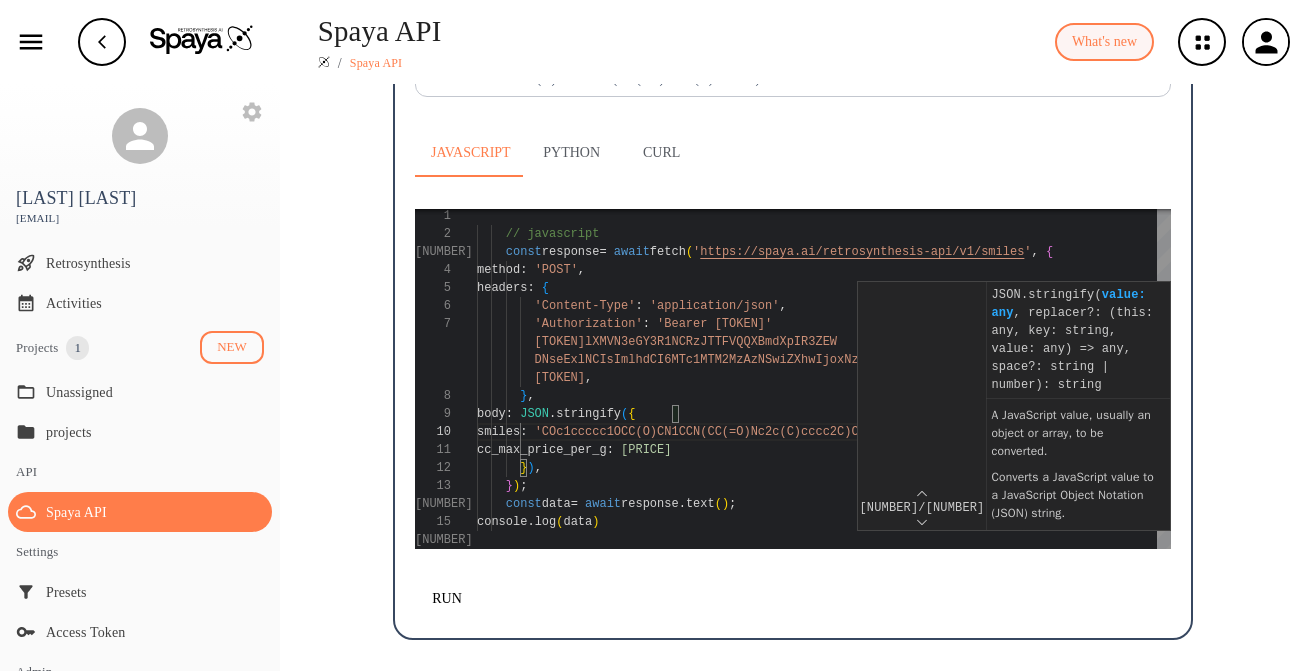 scroll, scrollTop: 90, scrollLeft: 0, axis: vertical 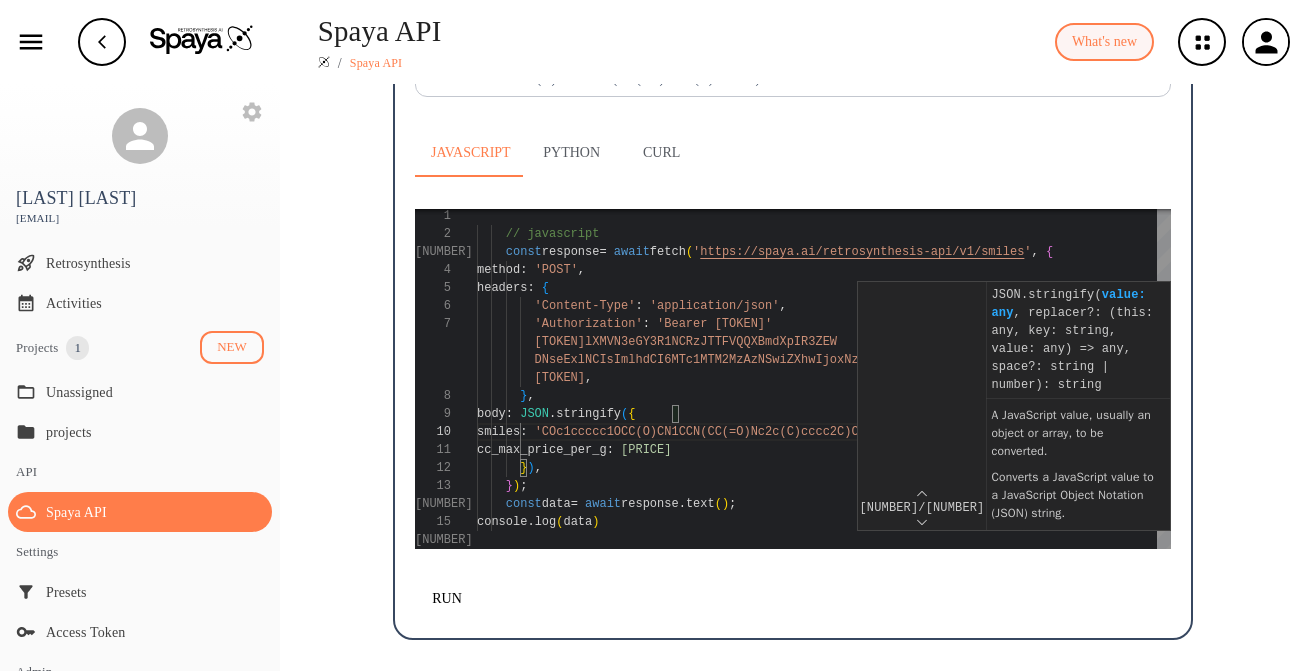 click on "// javascript      const  response  =   await  fetch ( ' https://spaya.ai/retrosynthesis-api/v1/smiles ' ,   {        method :   'POST' ,       headers :   {         'Content-Type' :   'application/json' ,        'Authorization' :   'Bearer [TOKEN]' ,        } ,       body :   JSON . stringify ( {          smiles :   'COc1ccccc1OCC(O)CN1CCN(CC(=O)Nc2c(C)cccc2C)CC1' ,         cc_max_price_per_g :   [PRICE]        } ) ,        } ) ;      const  data  =   await  response . text ( ) ;     console . log ( data )       cc_max_price_per_g :   [PRICE]" at bounding box center [824, 378] 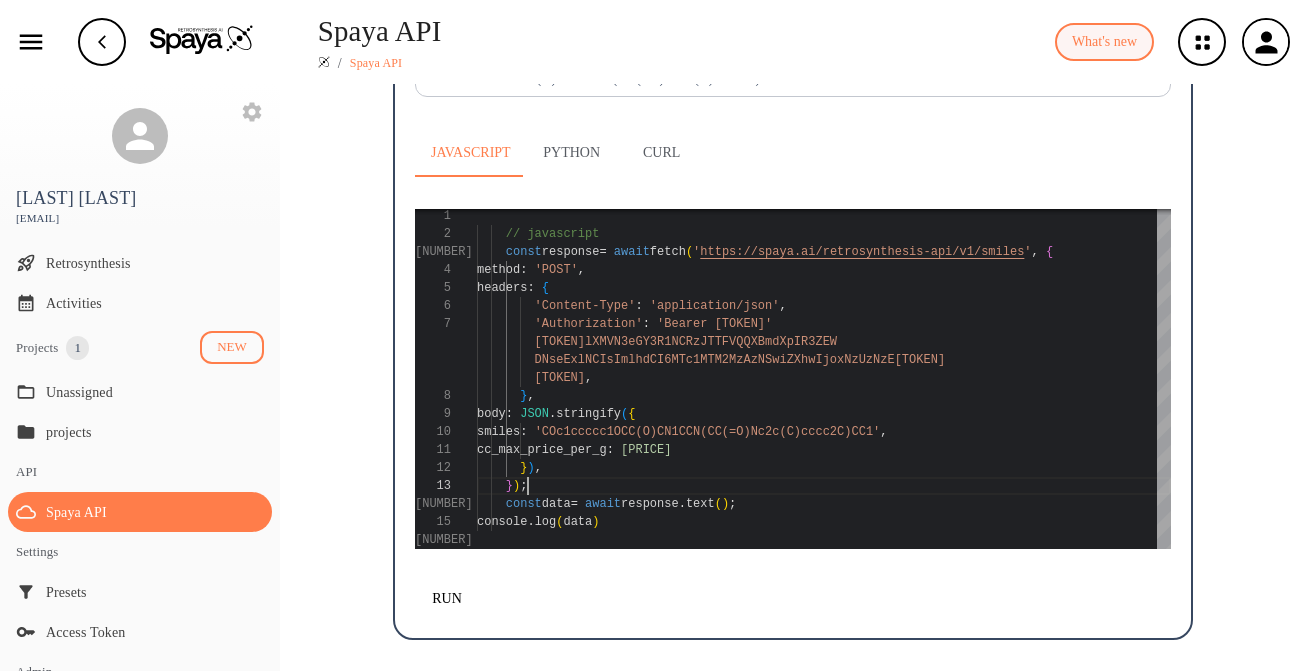 type on "},
body: JSON.stringify({
smiles: 'COc1ccccc1OCC(O)CN1CCN(CC(=O)Nc2c(C)cccc2C)CC1',
cc_max_price_per_g: [PRICE]
}),
});
const data = await response.text();
console.log(data)" 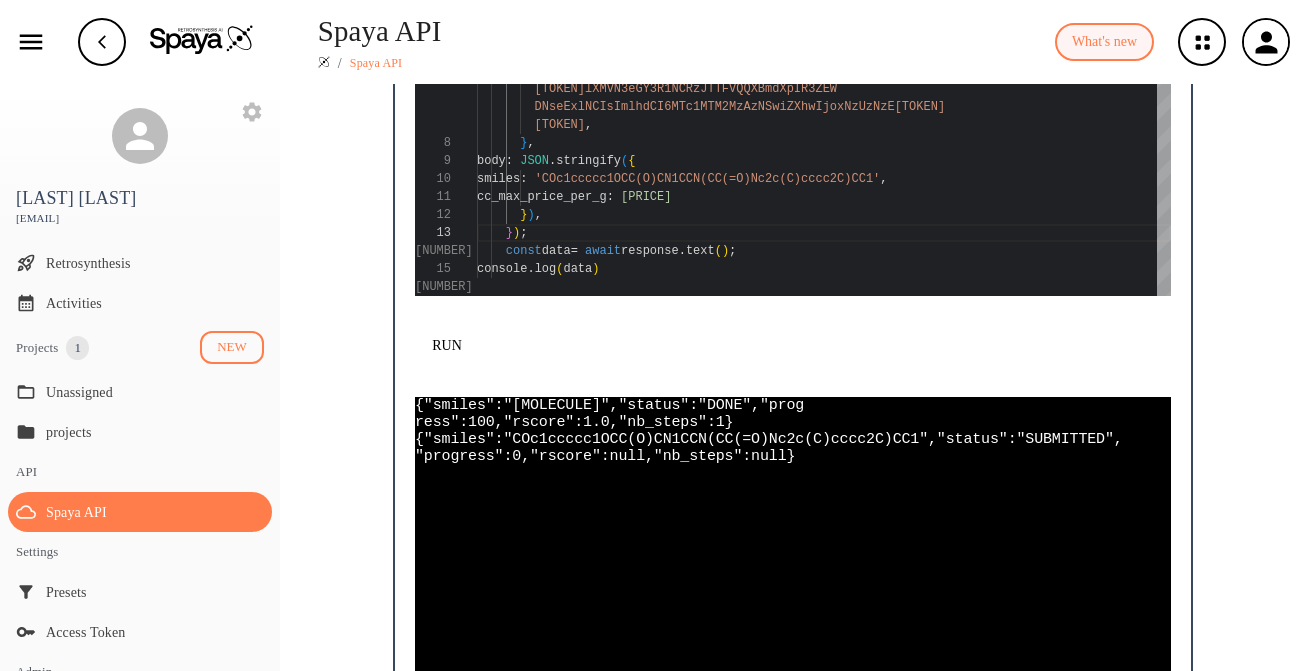 scroll, scrollTop: 991, scrollLeft: 0, axis: vertical 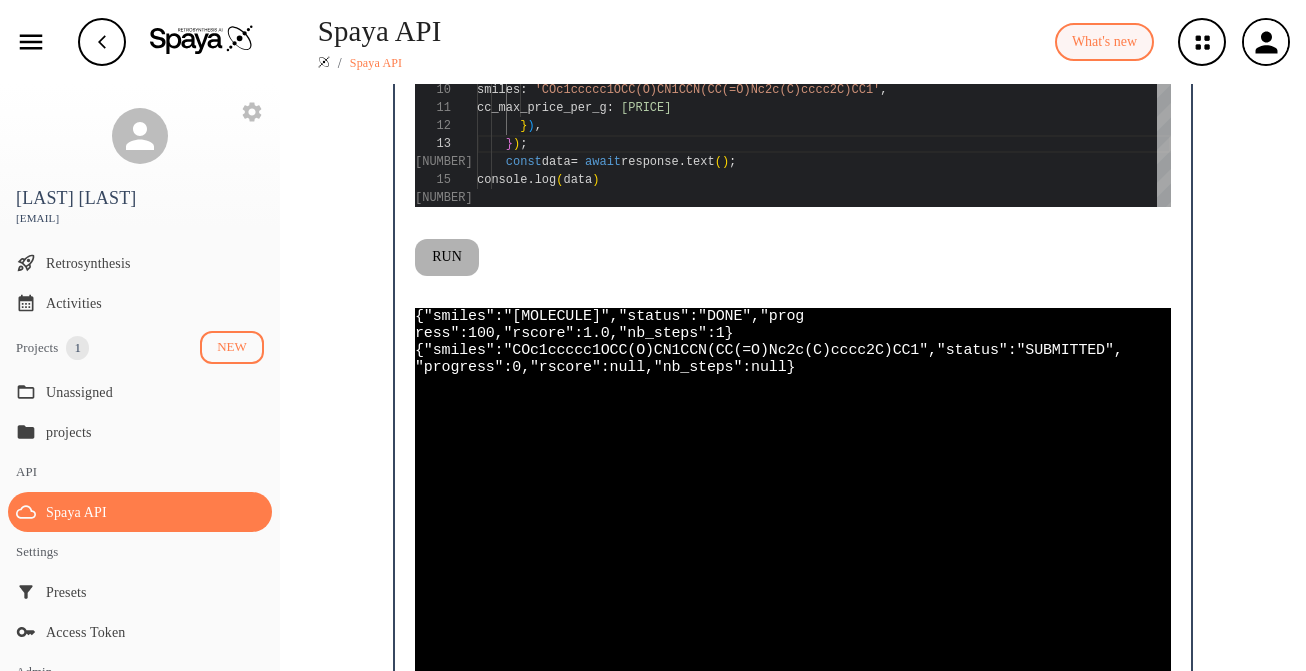 click on "RUN" at bounding box center [447, 257] 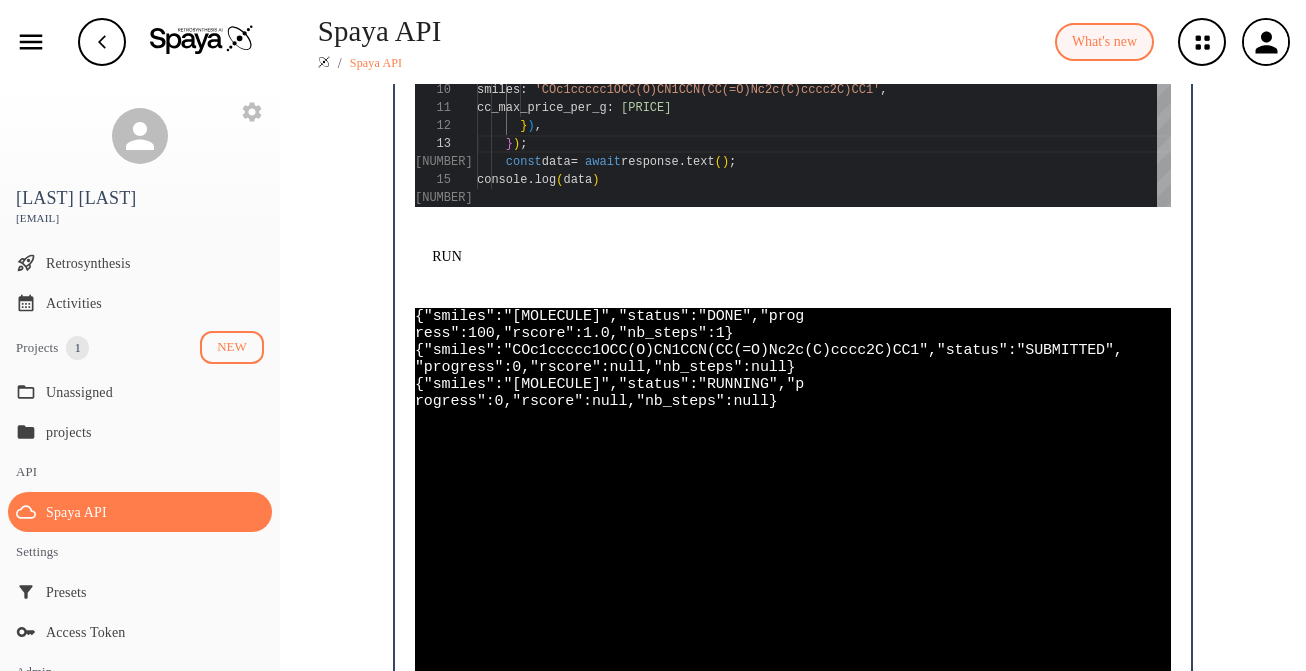 click on "RUN" at bounding box center (447, 257) 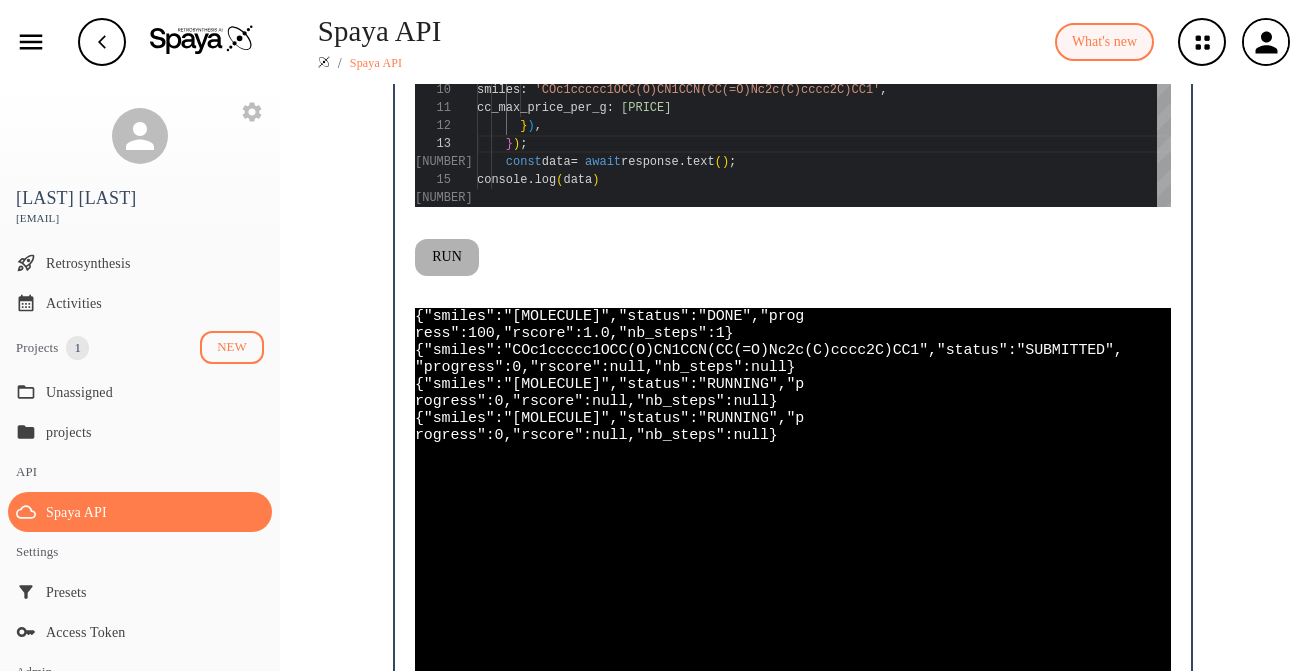 click on "RUN" at bounding box center [447, 257] 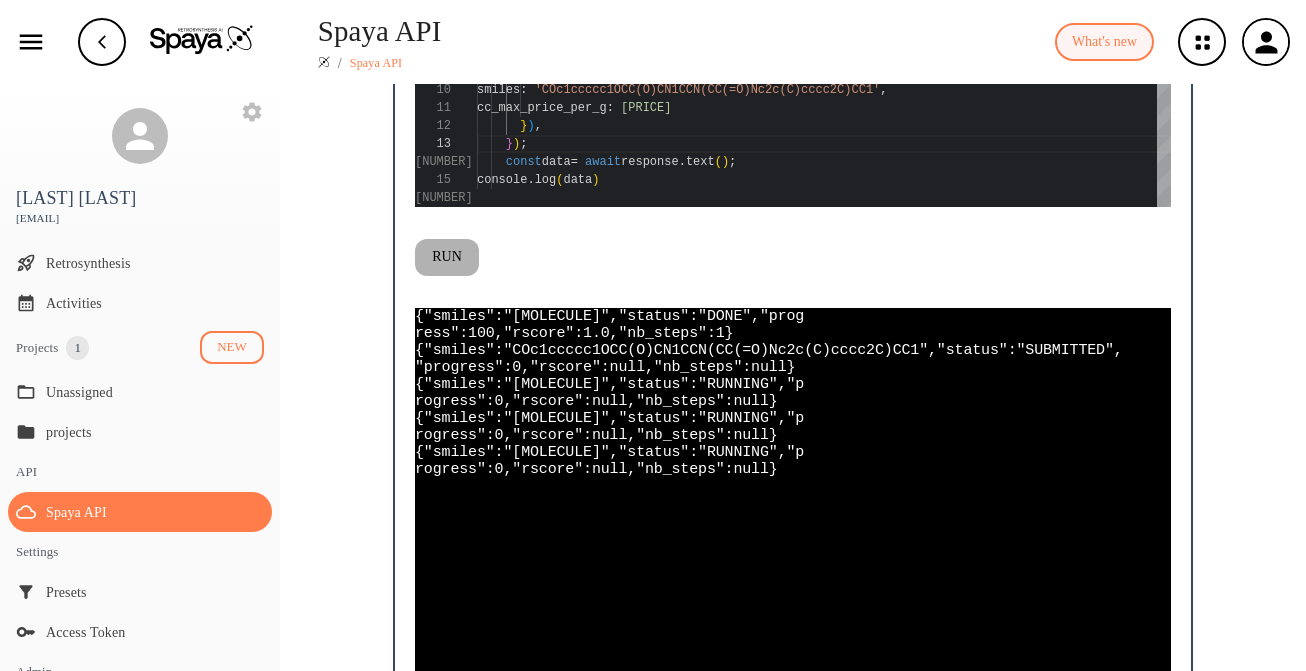 click on "RUN" at bounding box center (447, 257) 